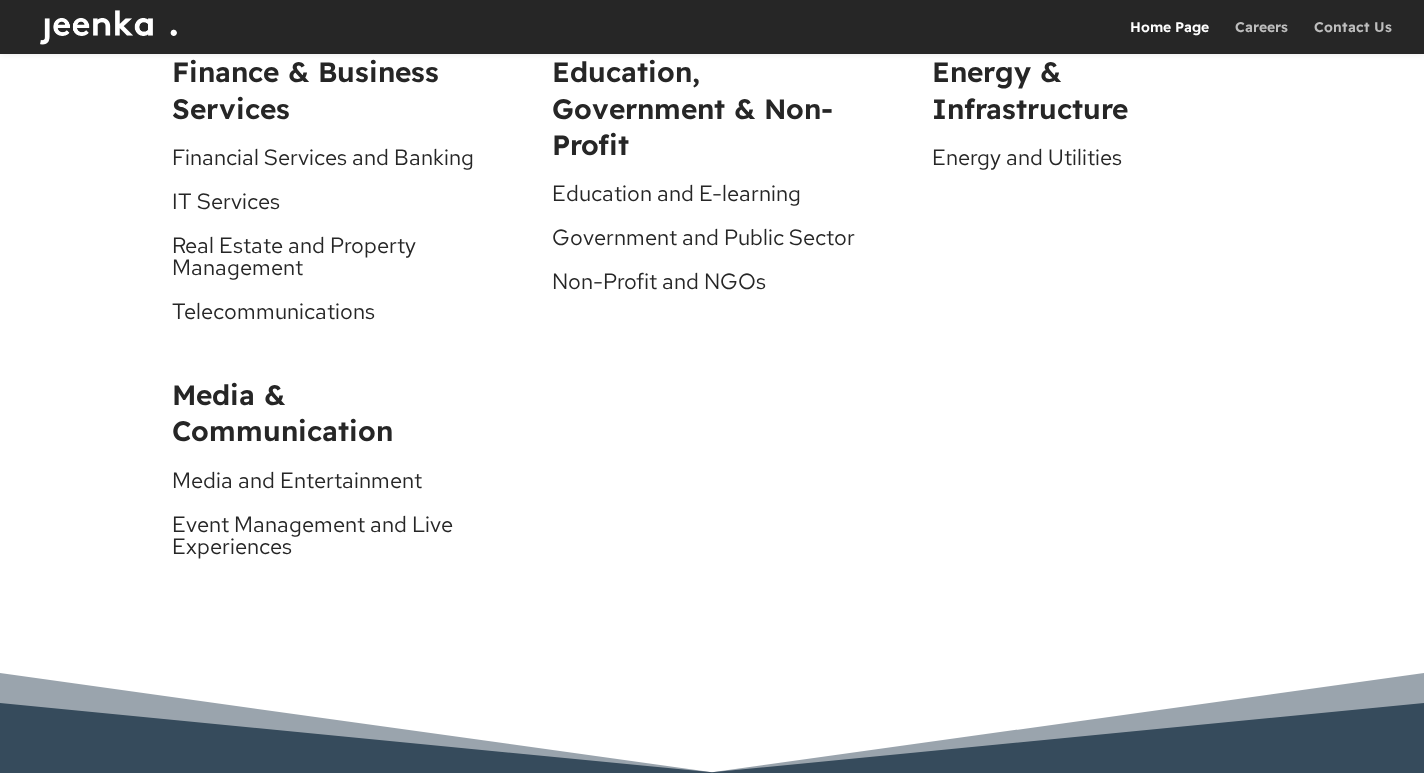 scroll, scrollTop: 7087, scrollLeft: 0, axis: vertical 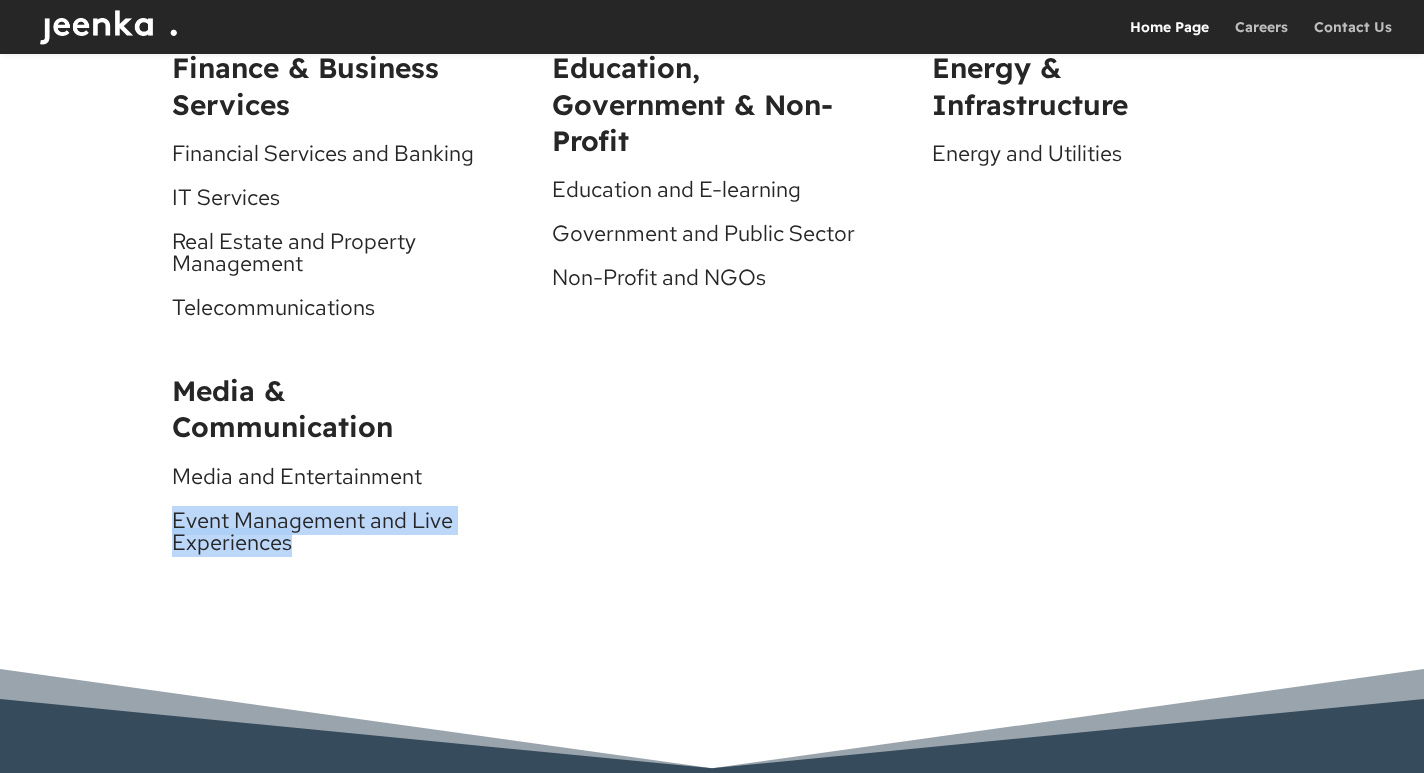 drag, startPoint x: 311, startPoint y: 524, endPoint x: 157, endPoint y: 497, distance: 156.34897 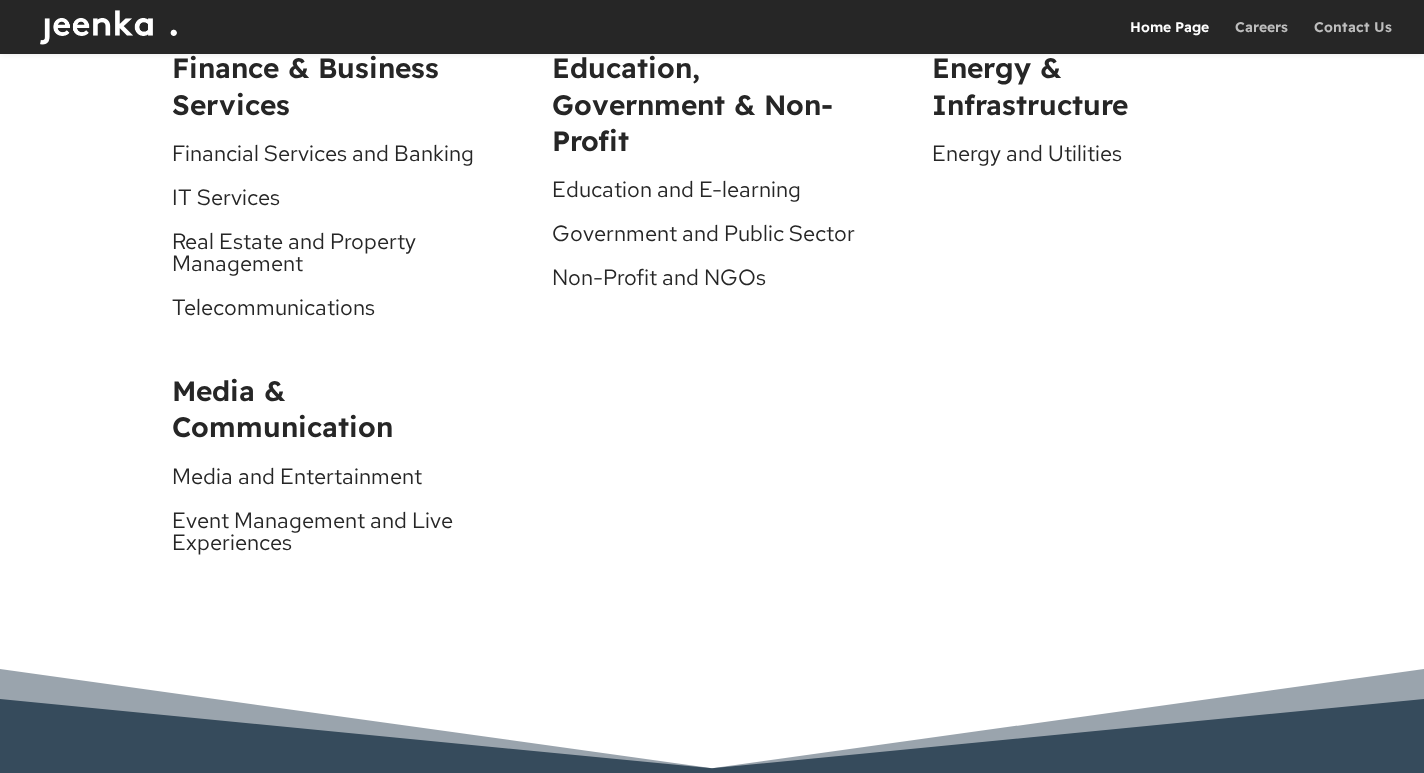 click on "Media & Communication" at bounding box center (332, 419) 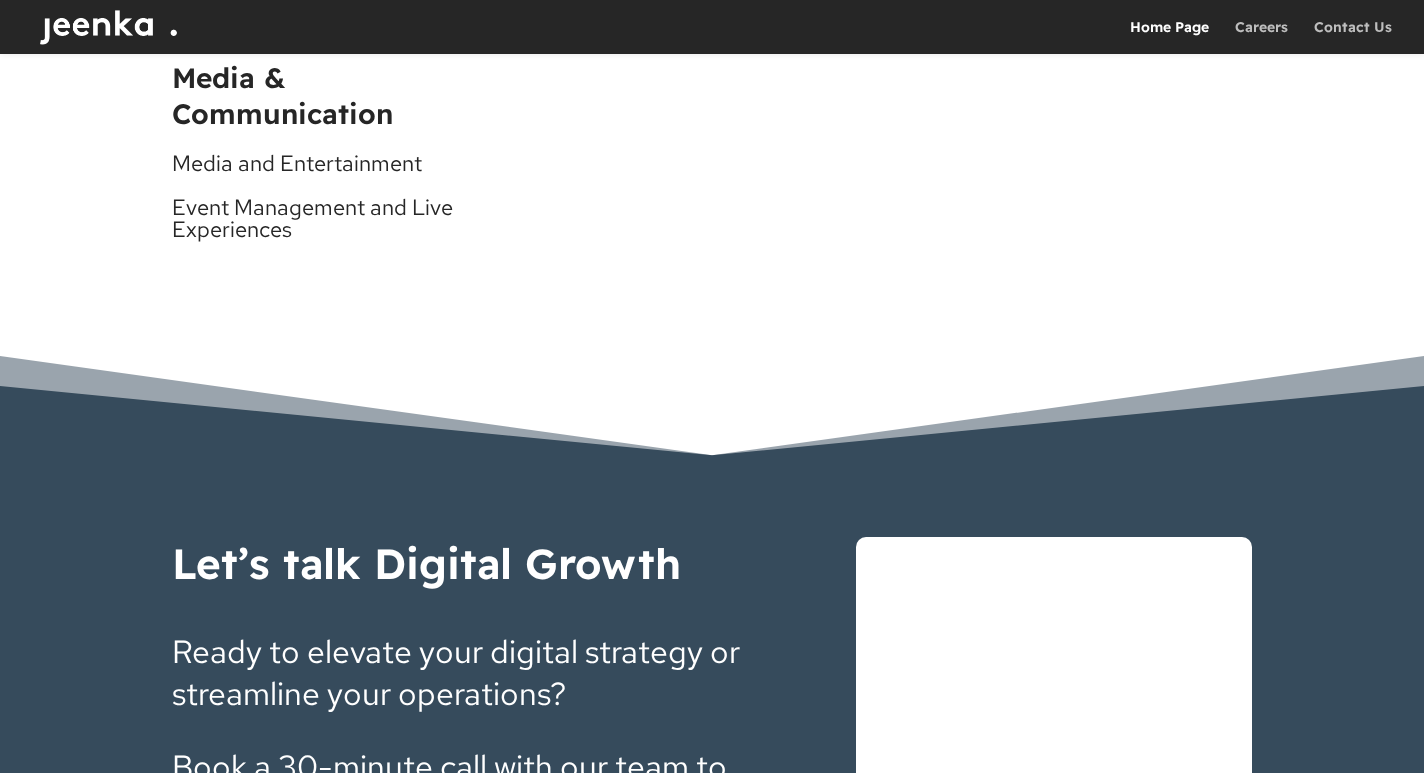 scroll, scrollTop: 8319, scrollLeft: 0, axis: vertical 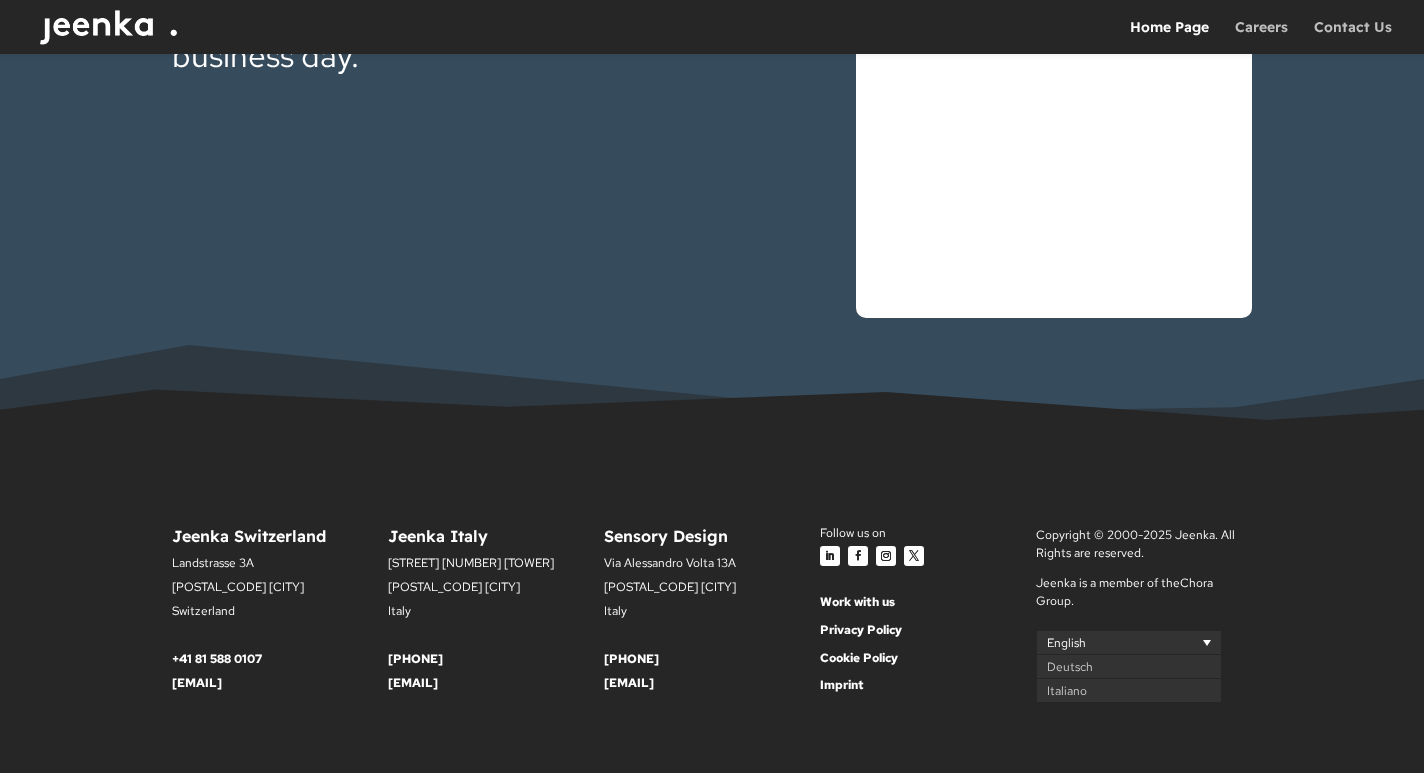 click on "English" at bounding box center (1129, 642) 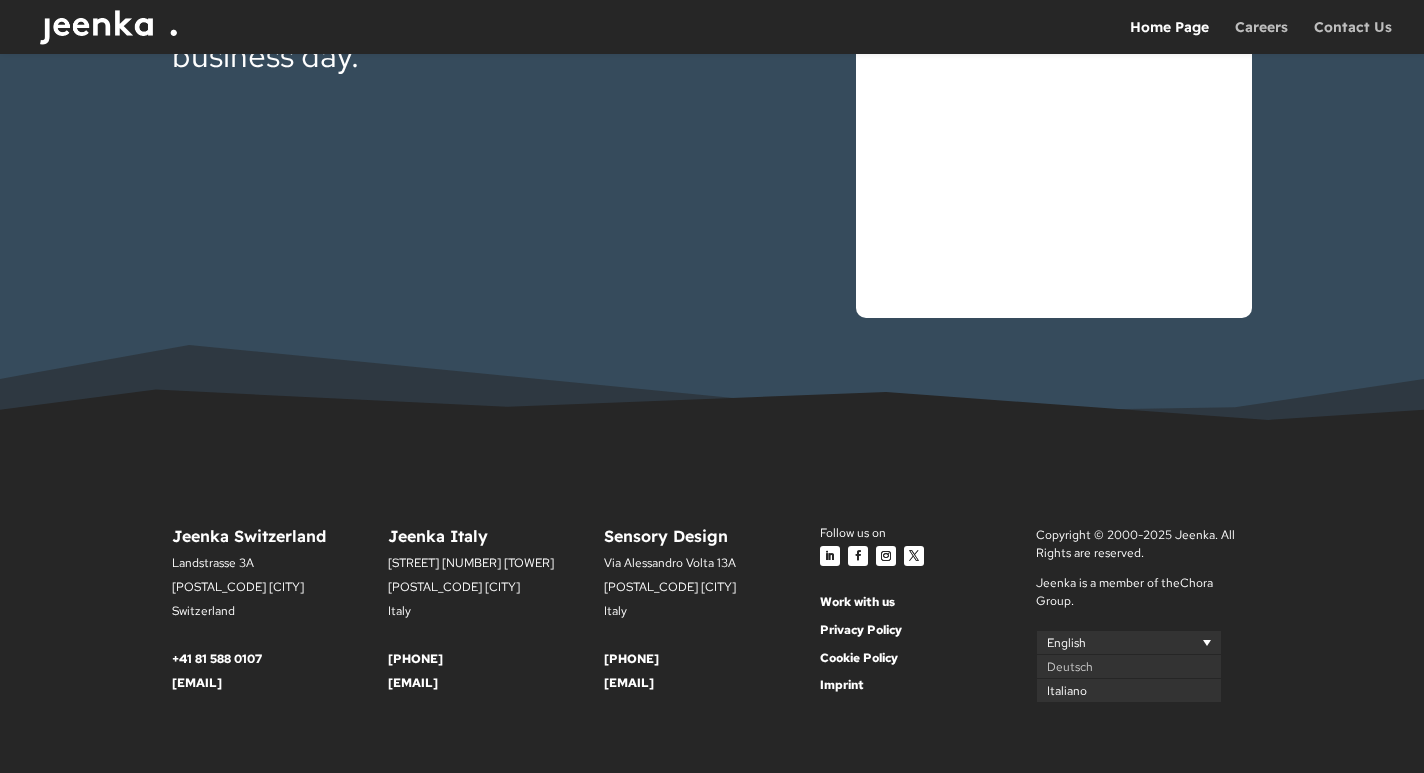 click on "Italiano" at bounding box center [1129, 691] 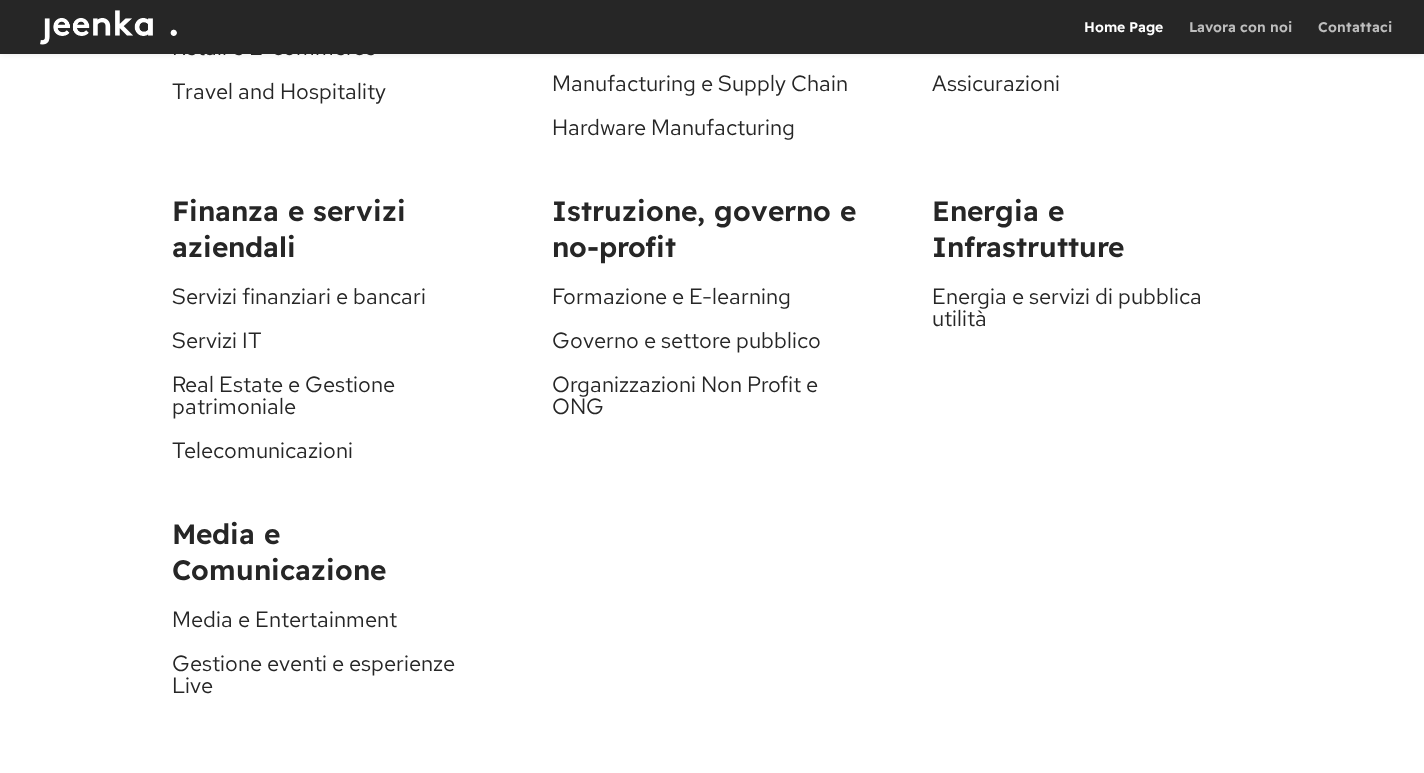 scroll, scrollTop: 7223, scrollLeft: 0, axis: vertical 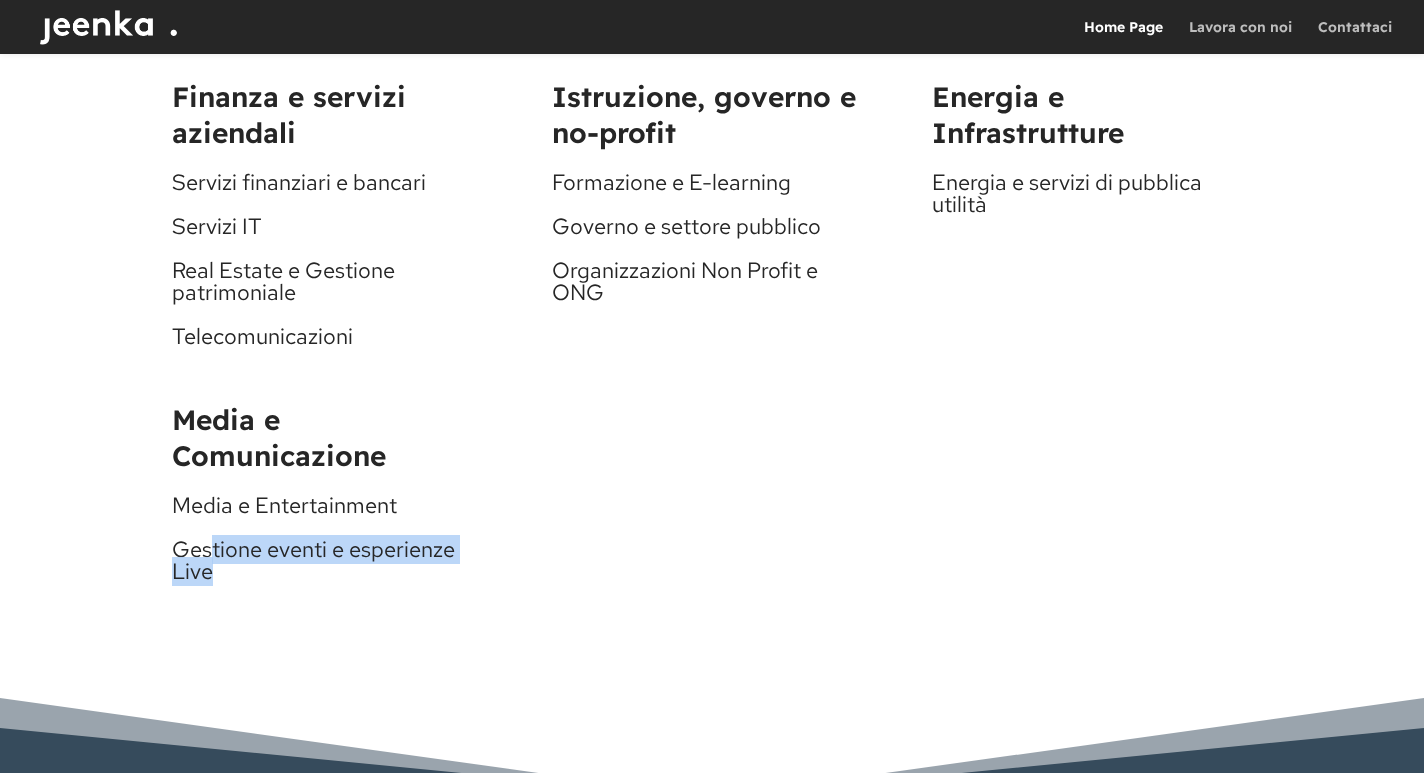 drag, startPoint x: 207, startPoint y: 554, endPoint x: 362, endPoint y: 578, distance: 156.84706 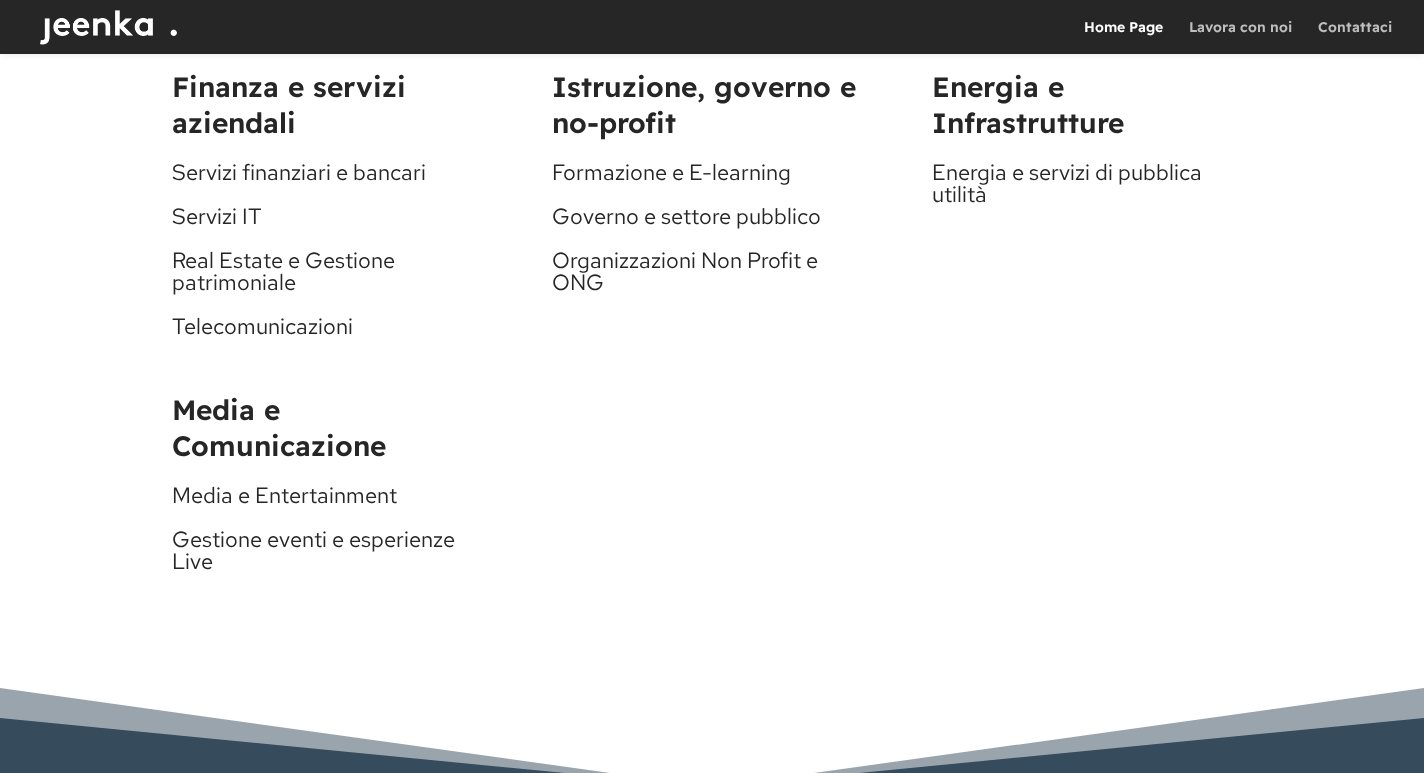 scroll, scrollTop: 7235, scrollLeft: 0, axis: vertical 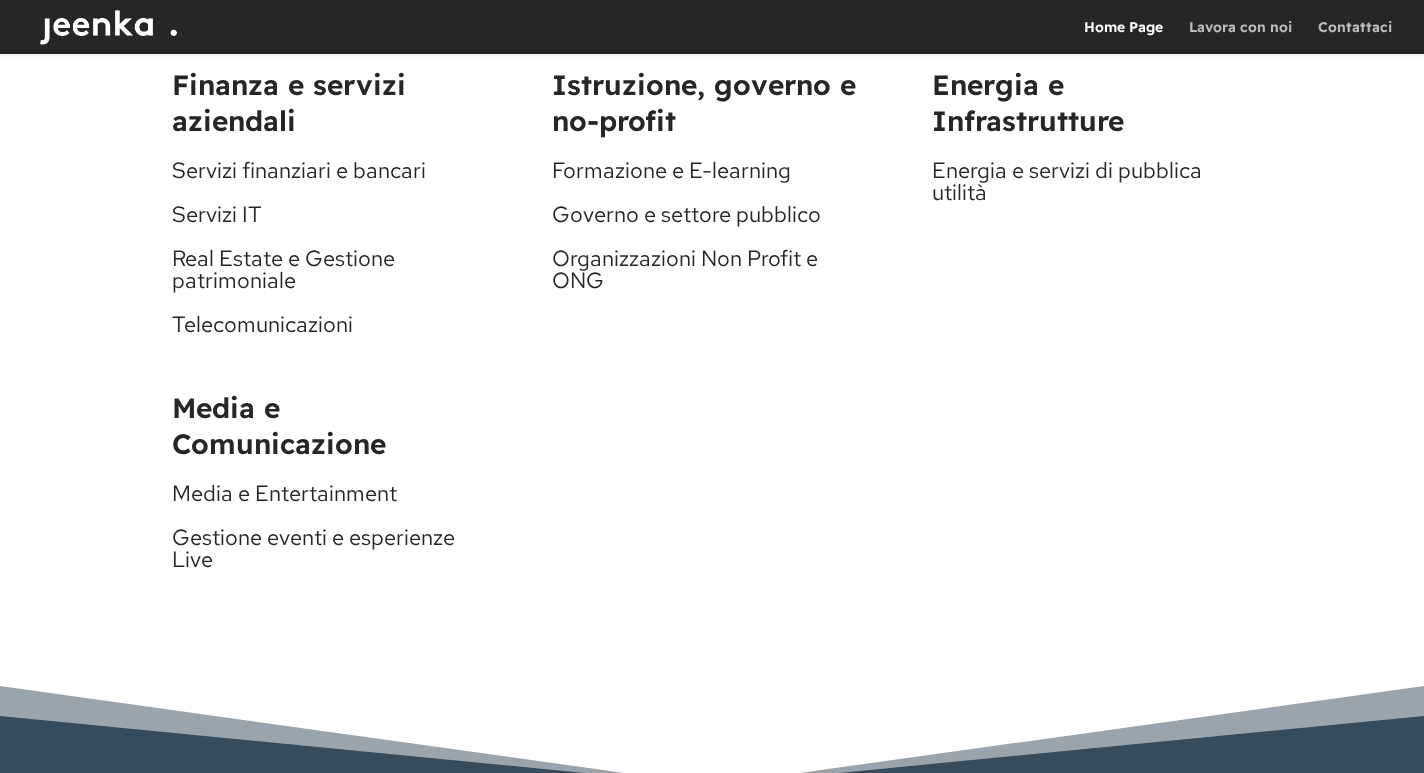 drag, startPoint x: 183, startPoint y: 496, endPoint x: 262, endPoint y: 496, distance: 79 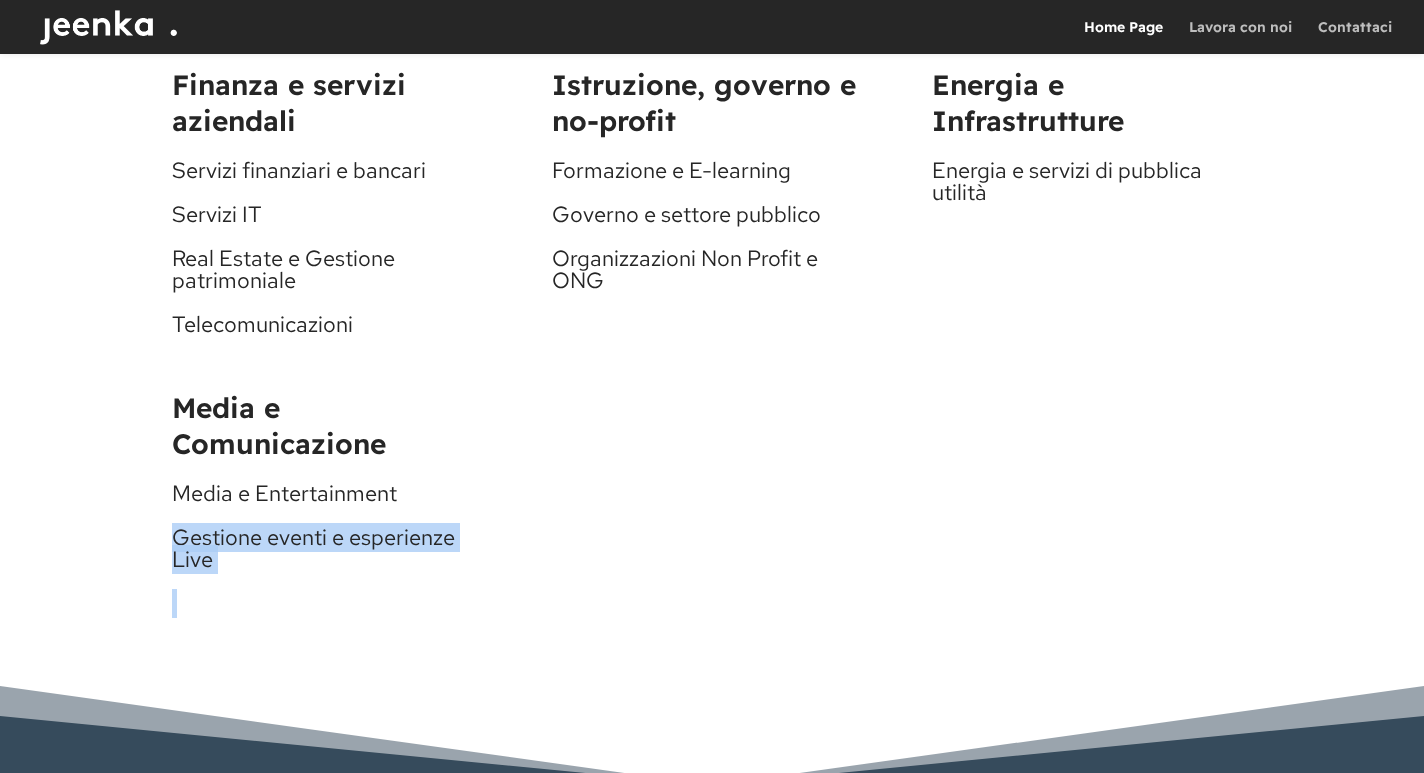 drag, startPoint x: 175, startPoint y: 542, endPoint x: 249, endPoint y: 617, distance: 105.36128 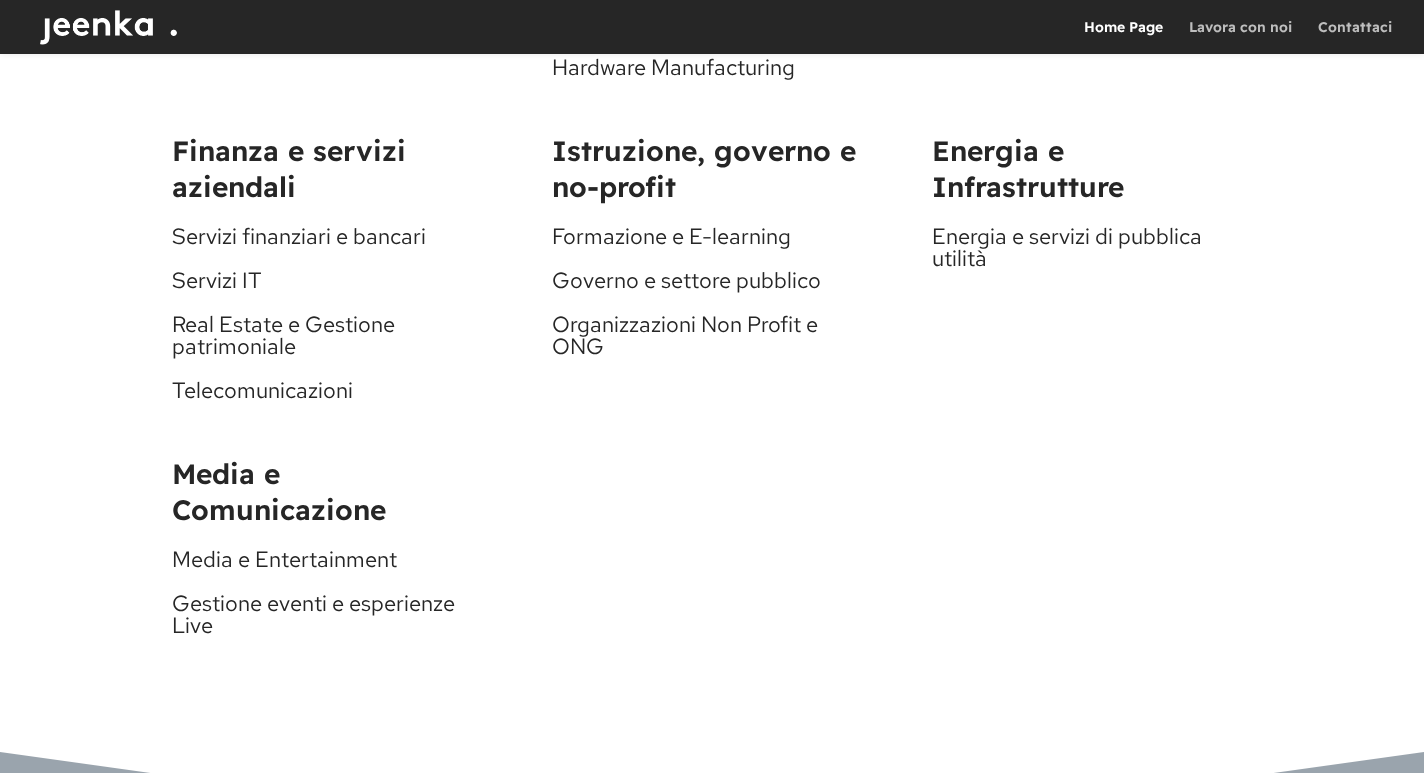 scroll, scrollTop: 7175, scrollLeft: 0, axis: vertical 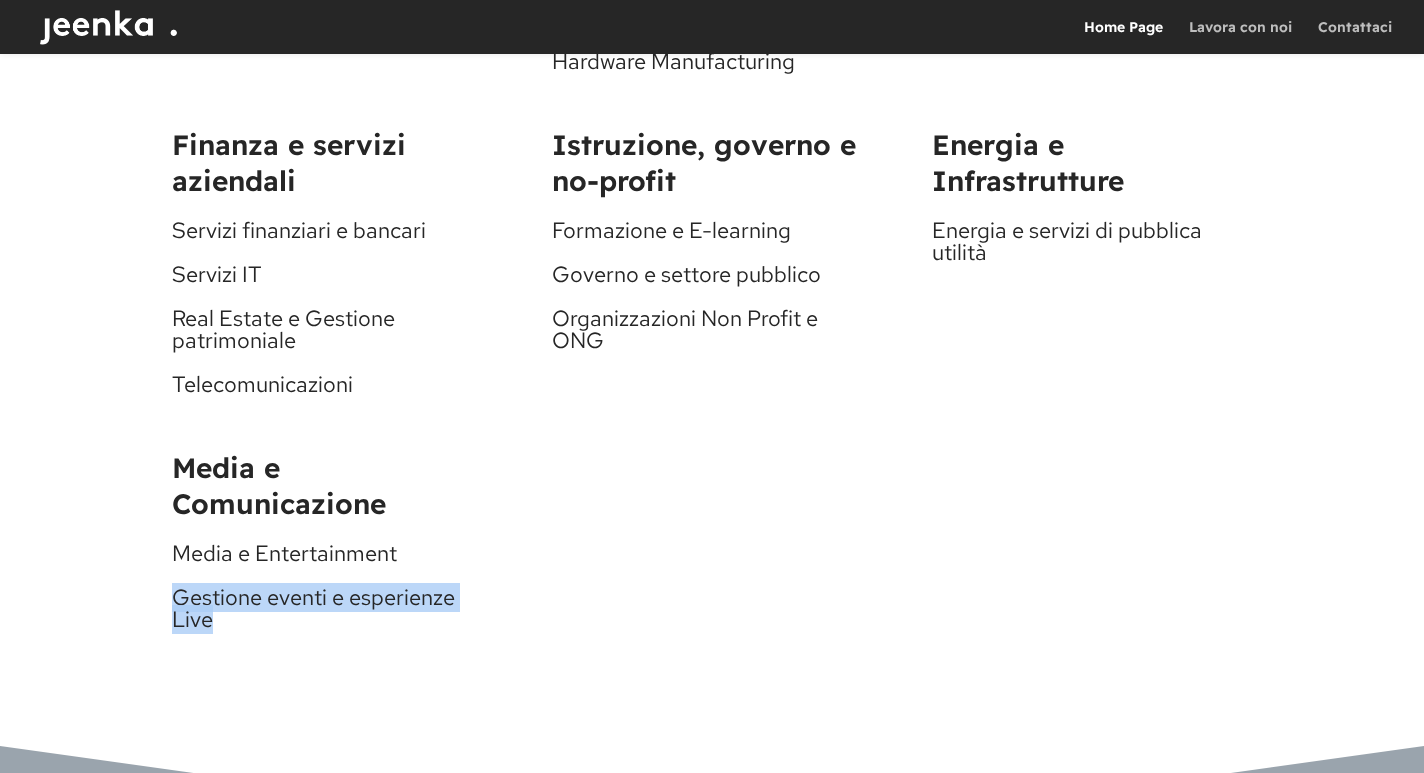 drag, startPoint x: 249, startPoint y: 617, endPoint x: 171, endPoint y: 583, distance: 85.08819 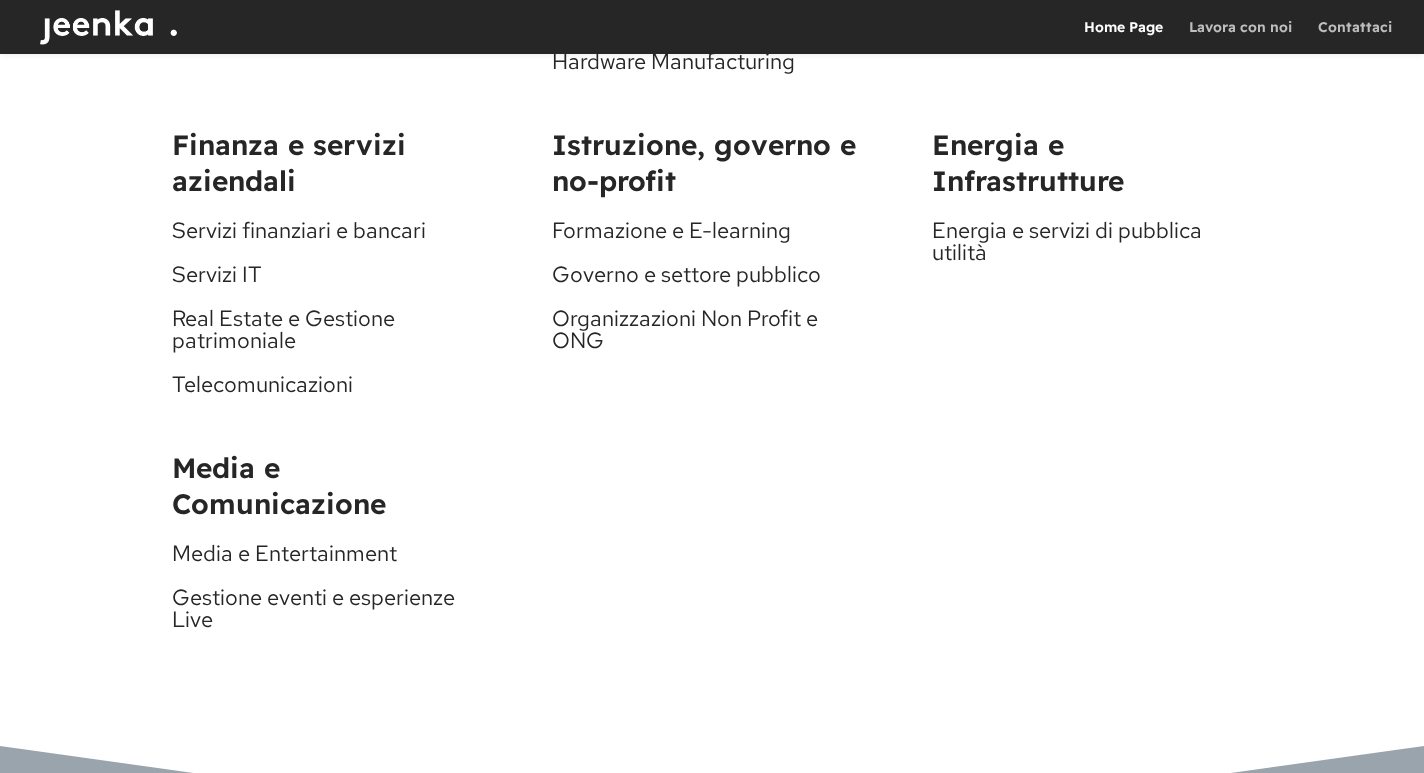 click on "Da oltre 24 anni Jeenka fornisce soluzioni digitali su misura a clienti provenienti da diversi settori. Nonostante la collaborazione con aziende di tutte le dimensioni, tra cui startup e piccole imprese, il nostro focus principale è sulle aziende di medie dimensioni e sulle grandi imprese che desiderano espandersi, innovare e affermarsi nei loro settori. Consumer & Lifestyle Moda e Abbigliamento Food e Beverage Retail e E-commerce Travel and Hospitality Industry e Manufacturing Automotive Agricoltura e Agroalimentare Manufacturing e Supply Chain" at bounding box center [712, 56] 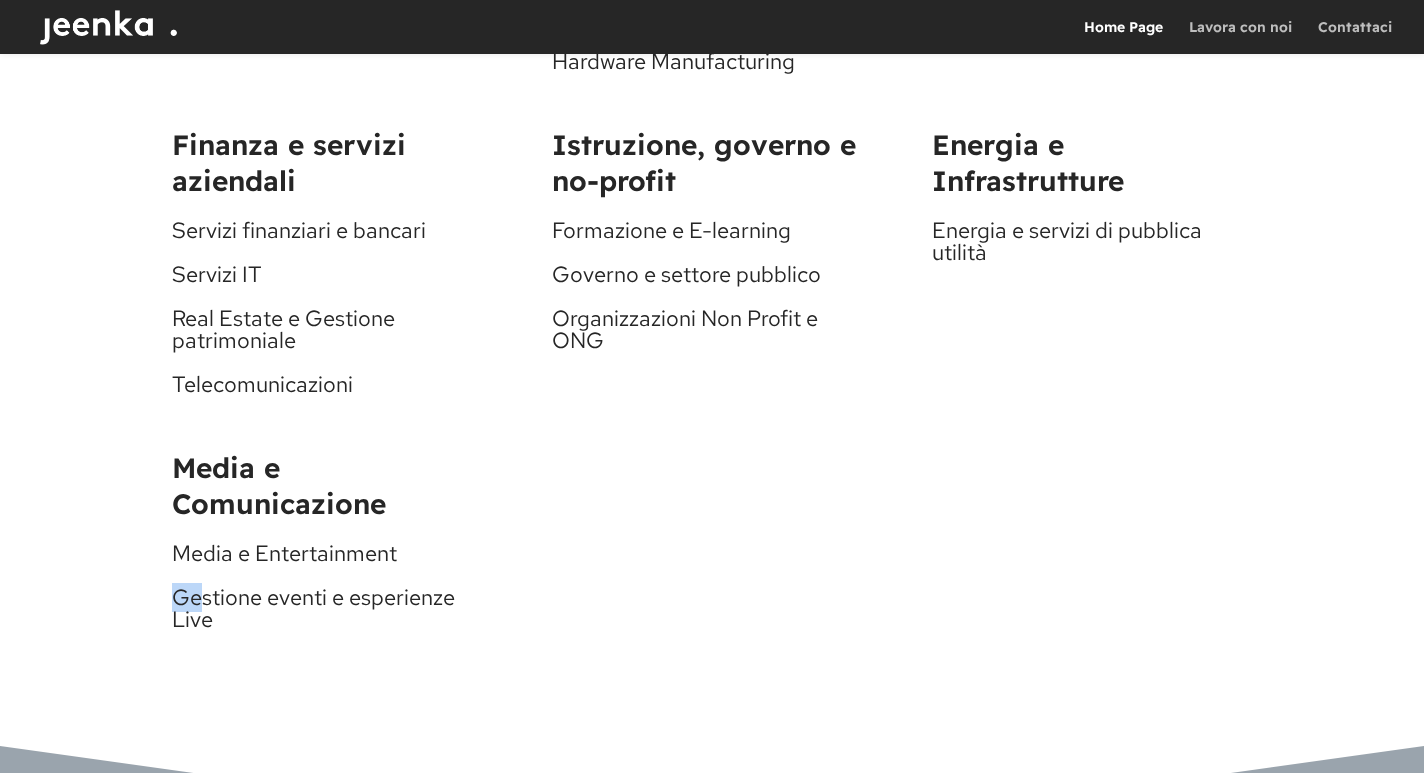 drag, startPoint x: 178, startPoint y: 572, endPoint x: 199, endPoint y: 607, distance: 40.81666 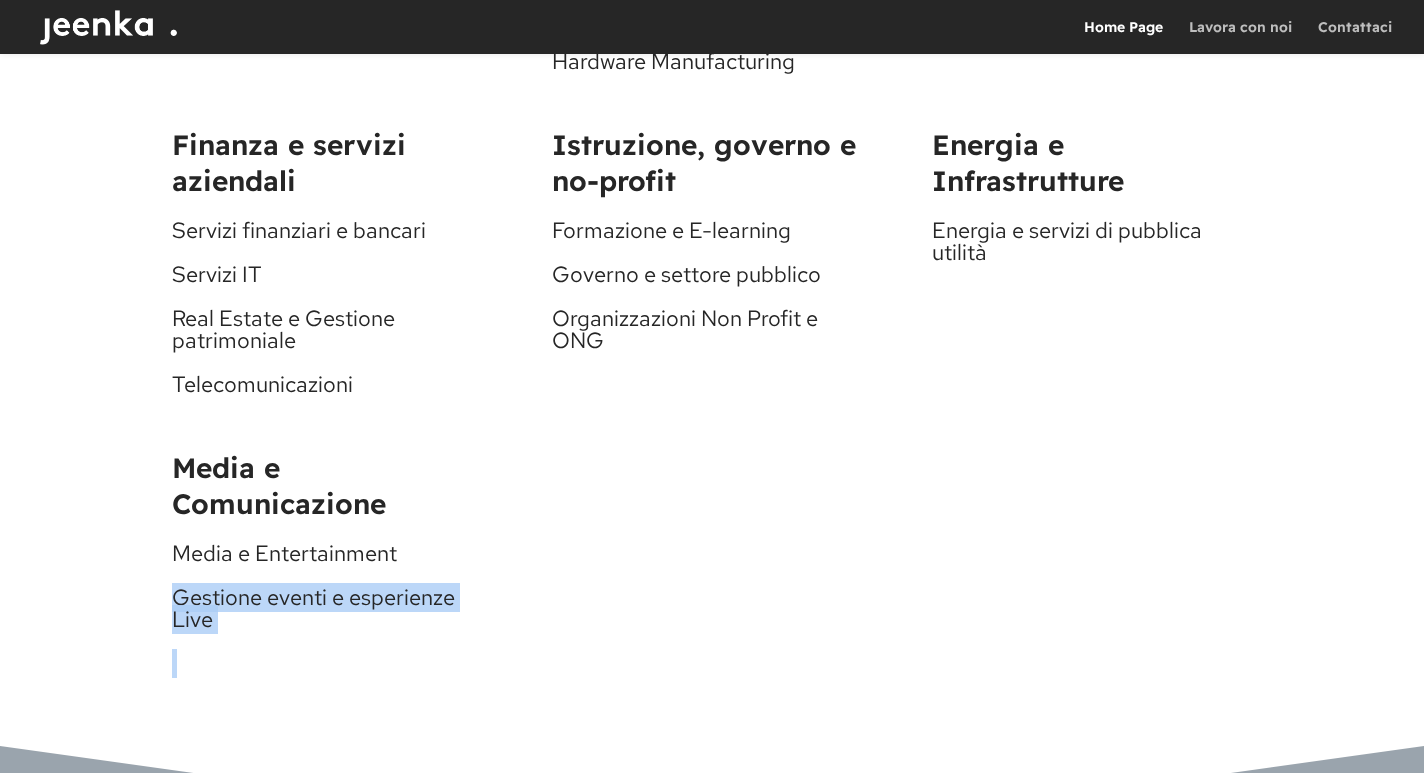 drag, startPoint x: 172, startPoint y: 609, endPoint x: 363, endPoint y: 661, distance: 197.95201 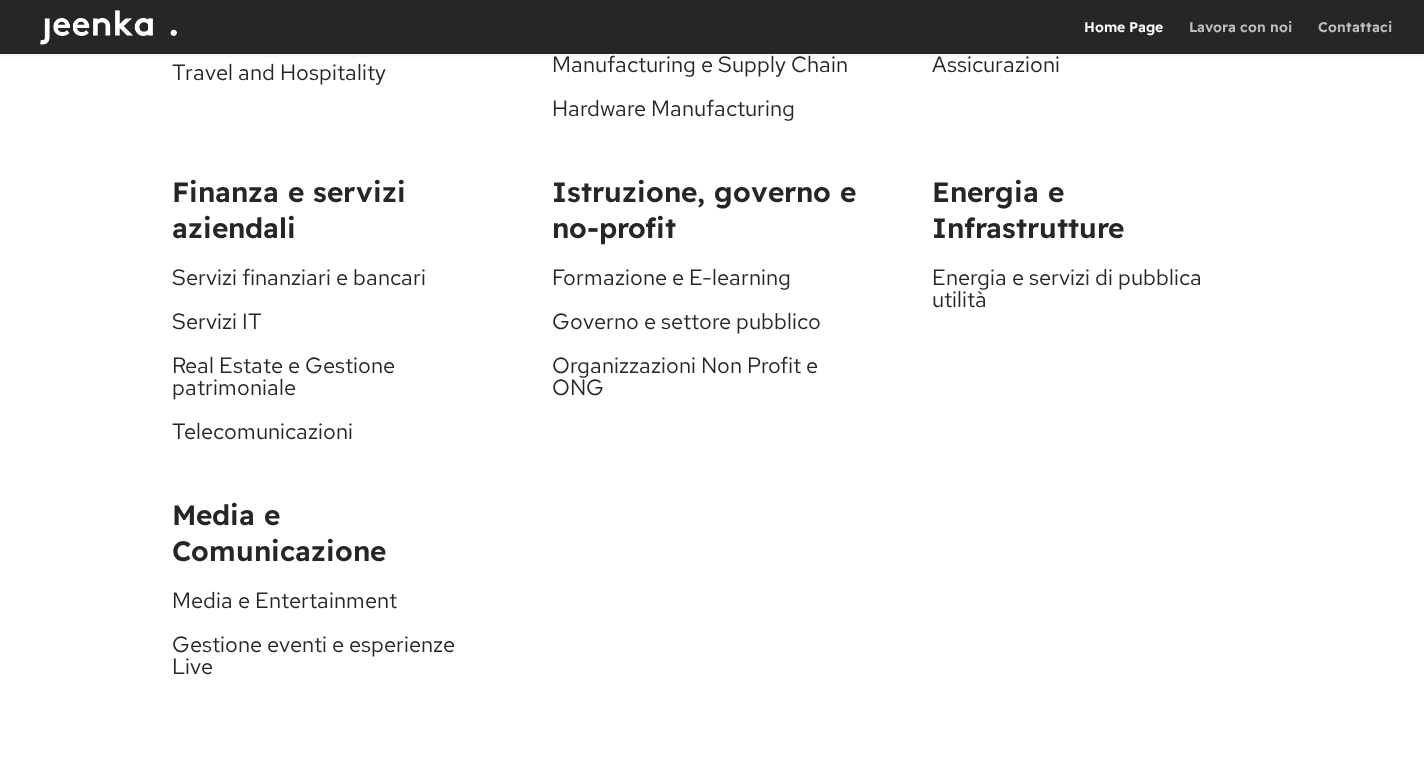 scroll, scrollTop: 7134, scrollLeft: 0, axis: vertical 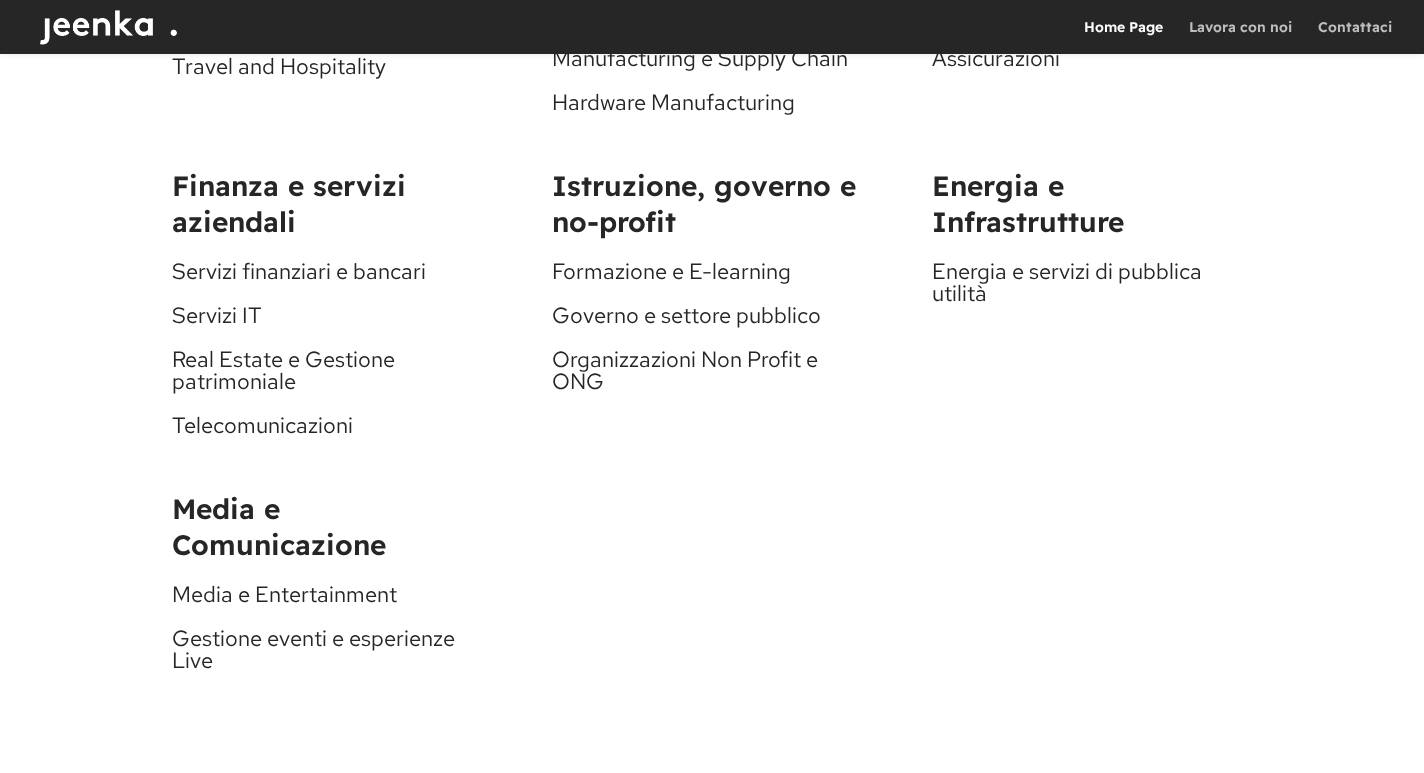 click on "Gestione eventi e esperienze Live" at bounding box center (332, 661) 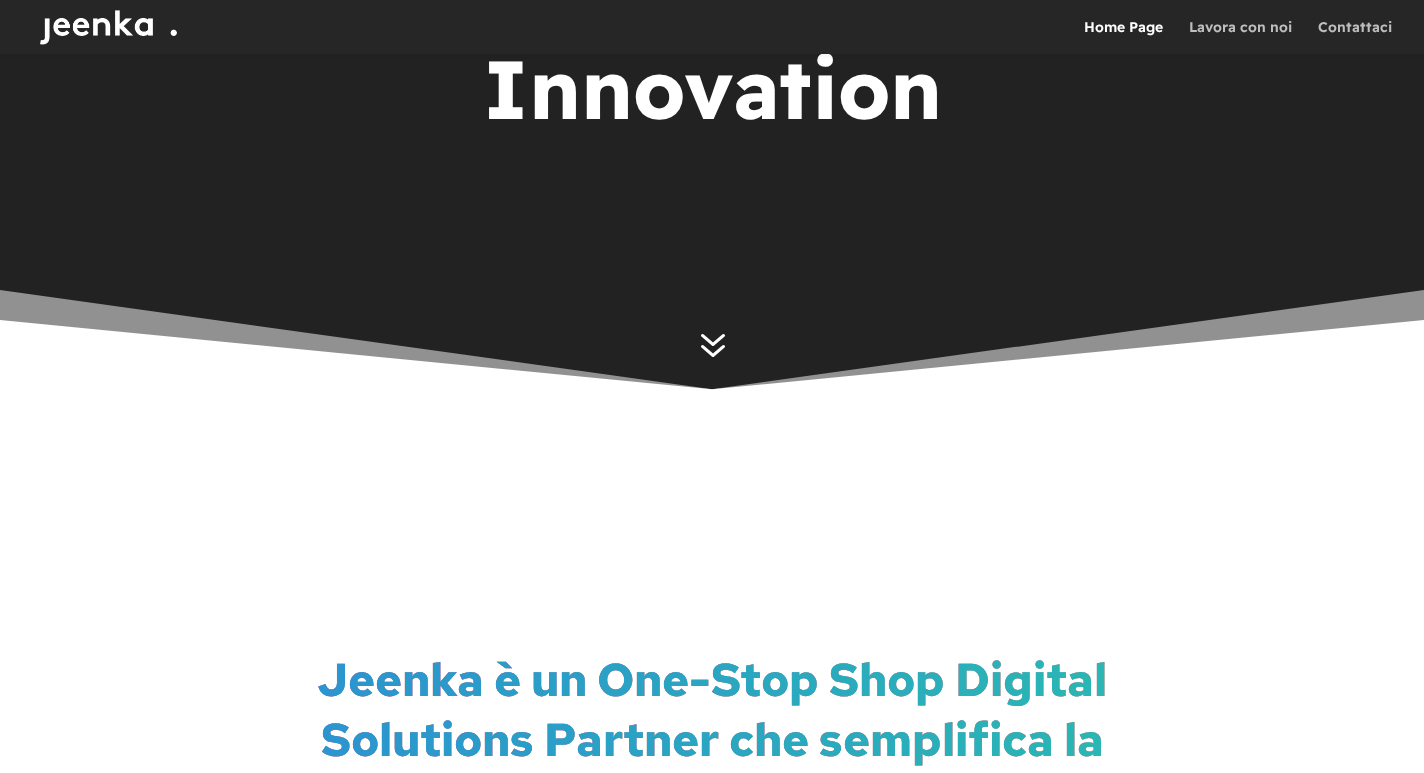 scroll, scrollTop: 0, scrollLeft: 0, axis: both 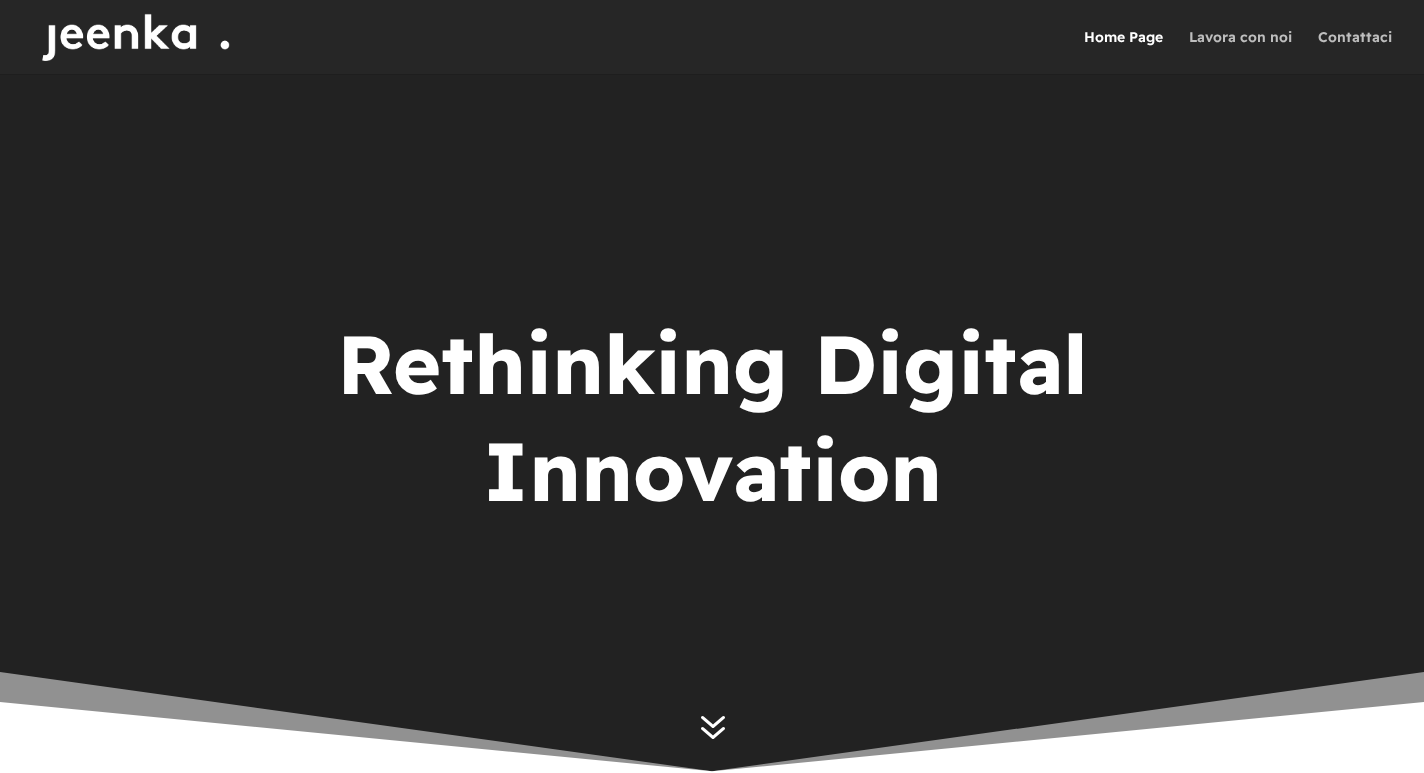 click at bounding box center (144, 37) 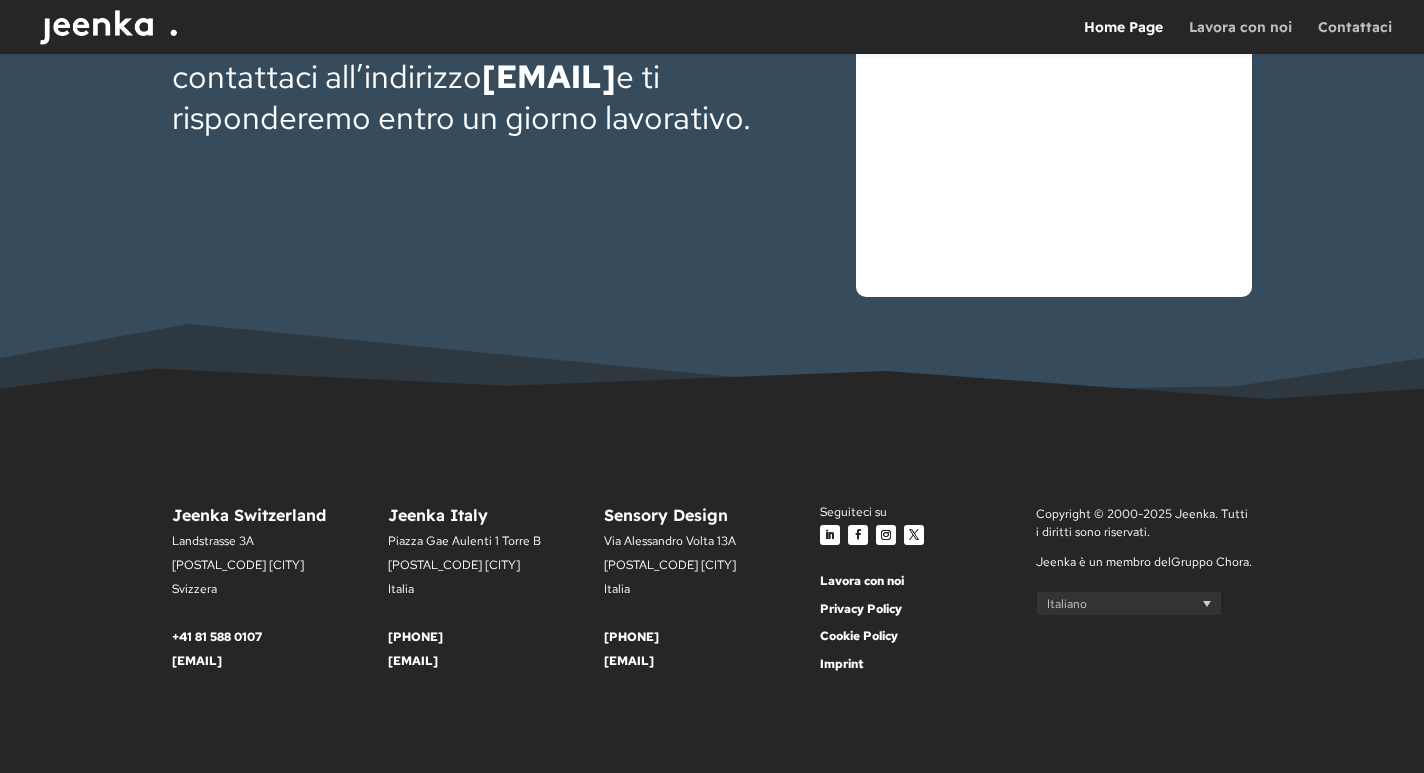 scroll, scrollTop: 8503, scrollLeft: 0, axis: vertical 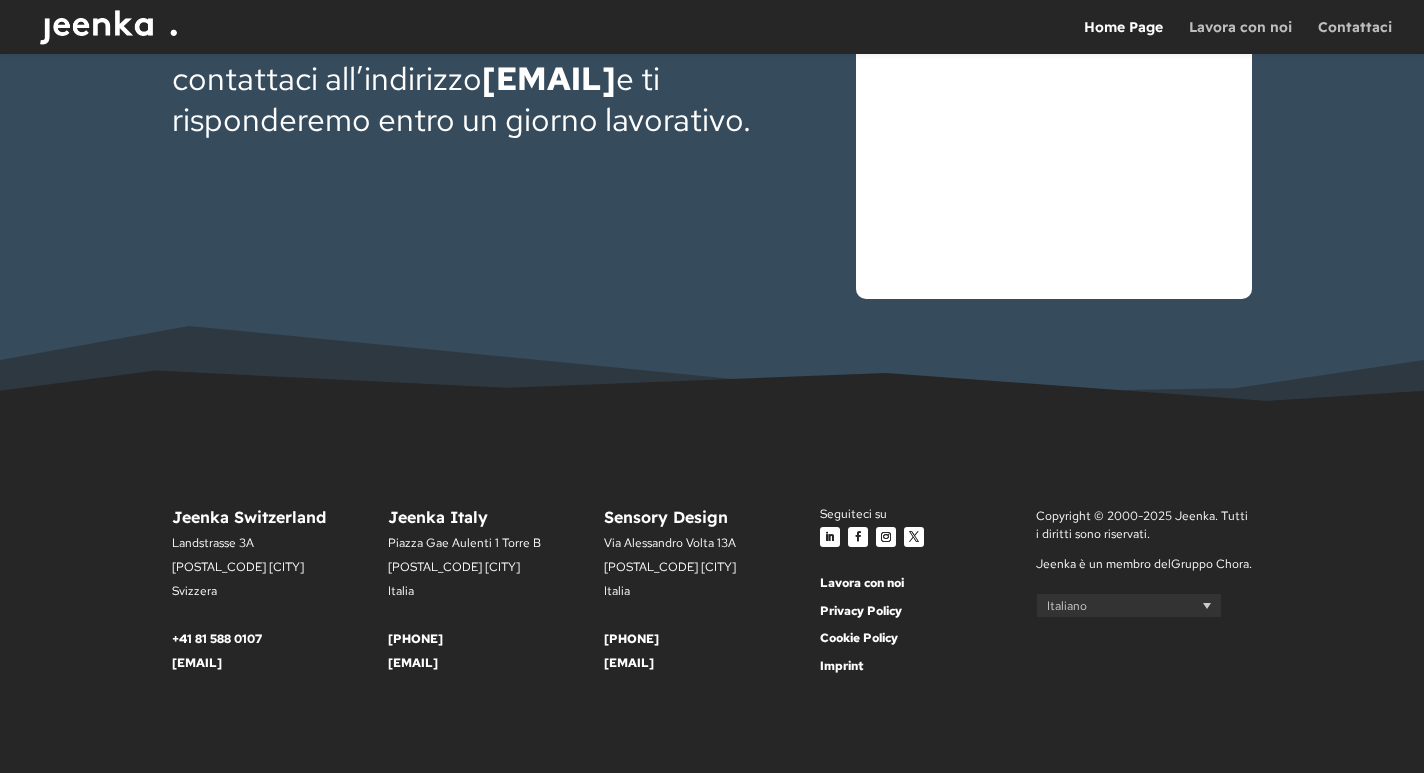 drag, startPoint x: 719, startPoint y: 633, endPoint x: 606, endPoint y: 639, distance: 113.15918 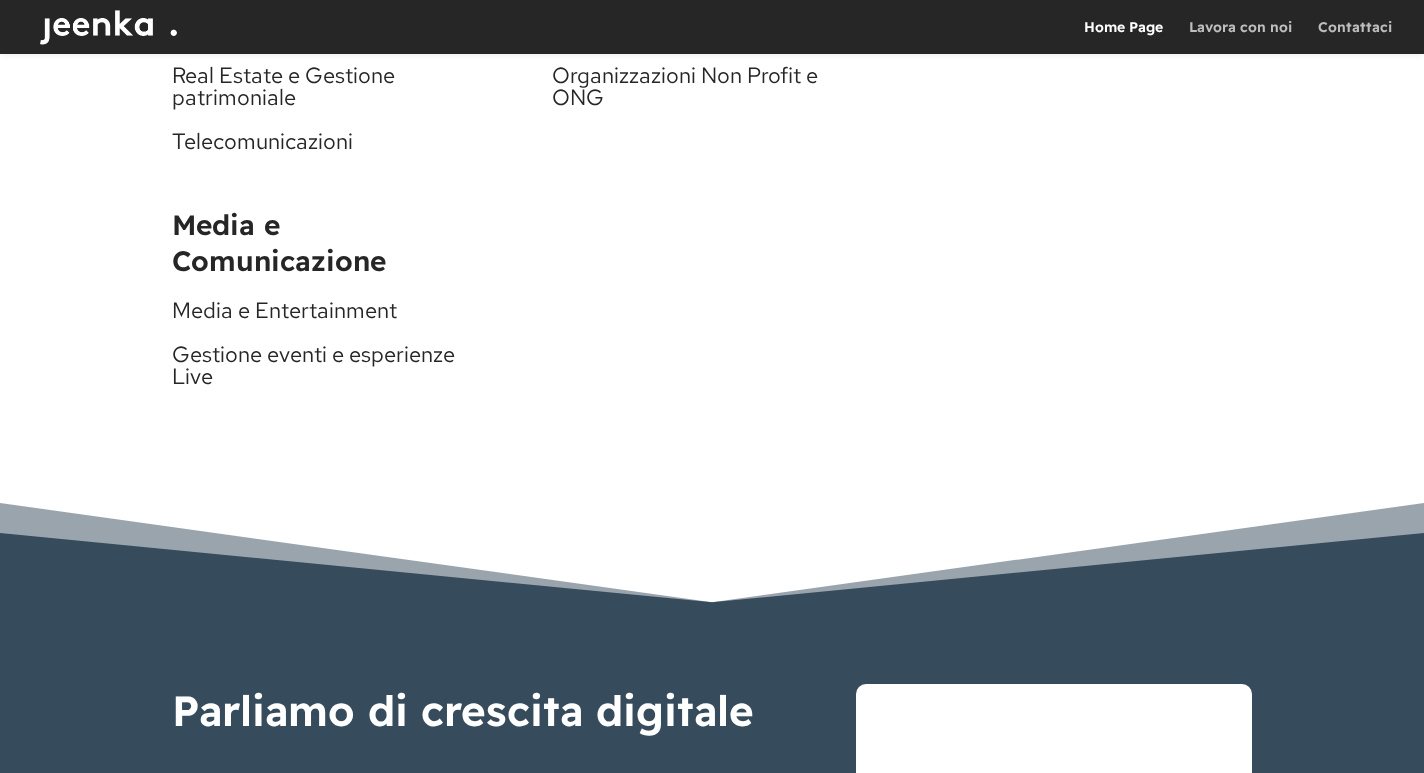 scroll, scrollTop: 8505, scrollLeft: 0, axis: vertical 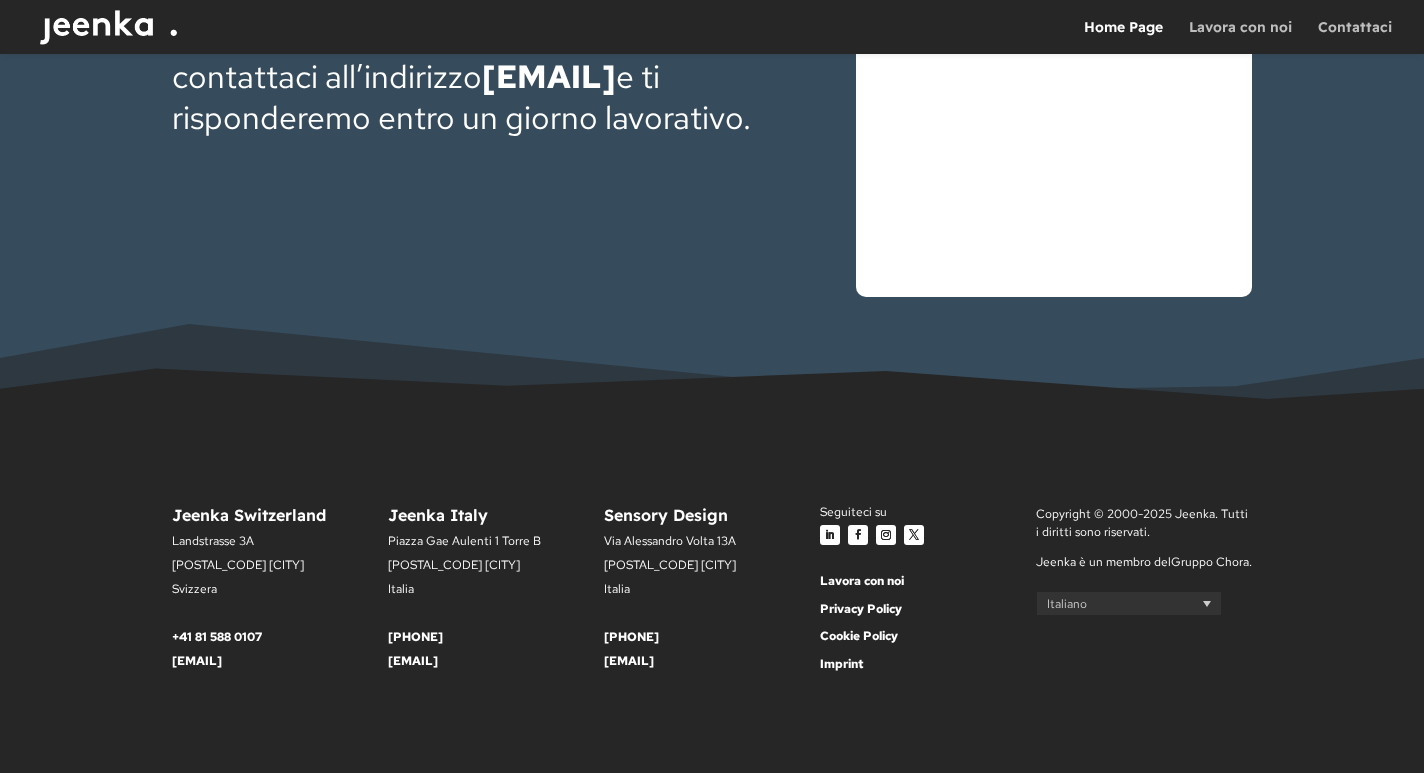 click on "+41 81 588 0107" at bounding box center (280, 643) 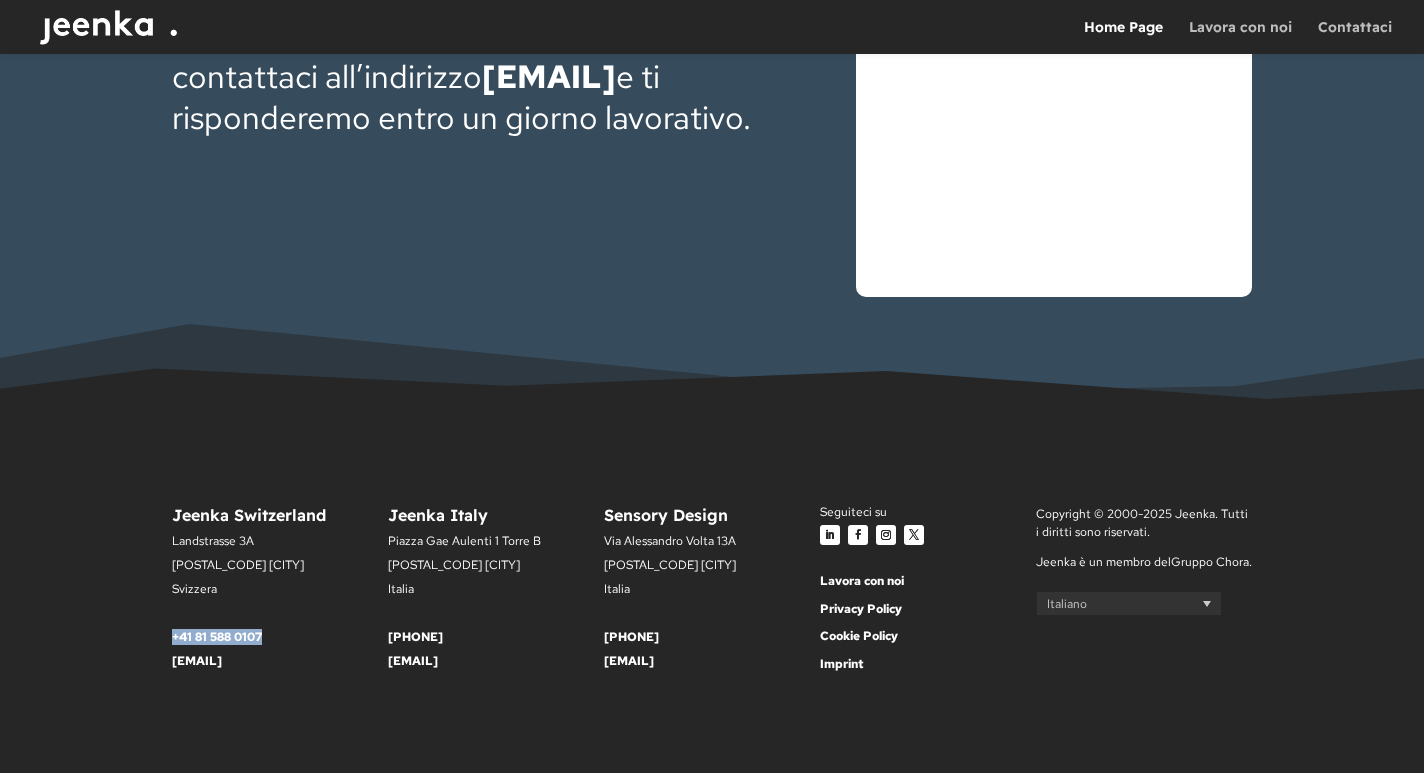 drag, startPoint x: 166, startPoint y: 642, endPoint x: 269, endPoint y: 640, distance: 103.01942 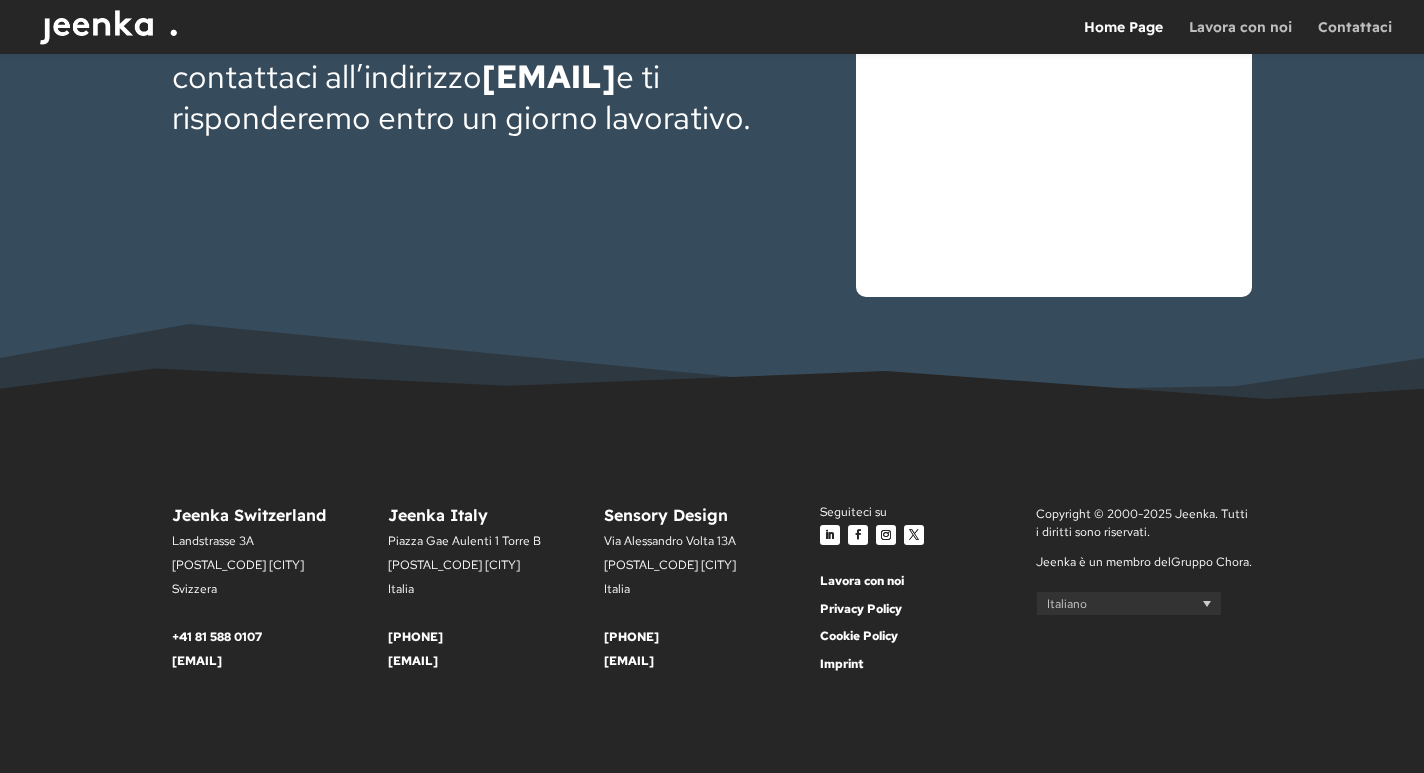 click on "Segui" at bounding box center (914, 535) 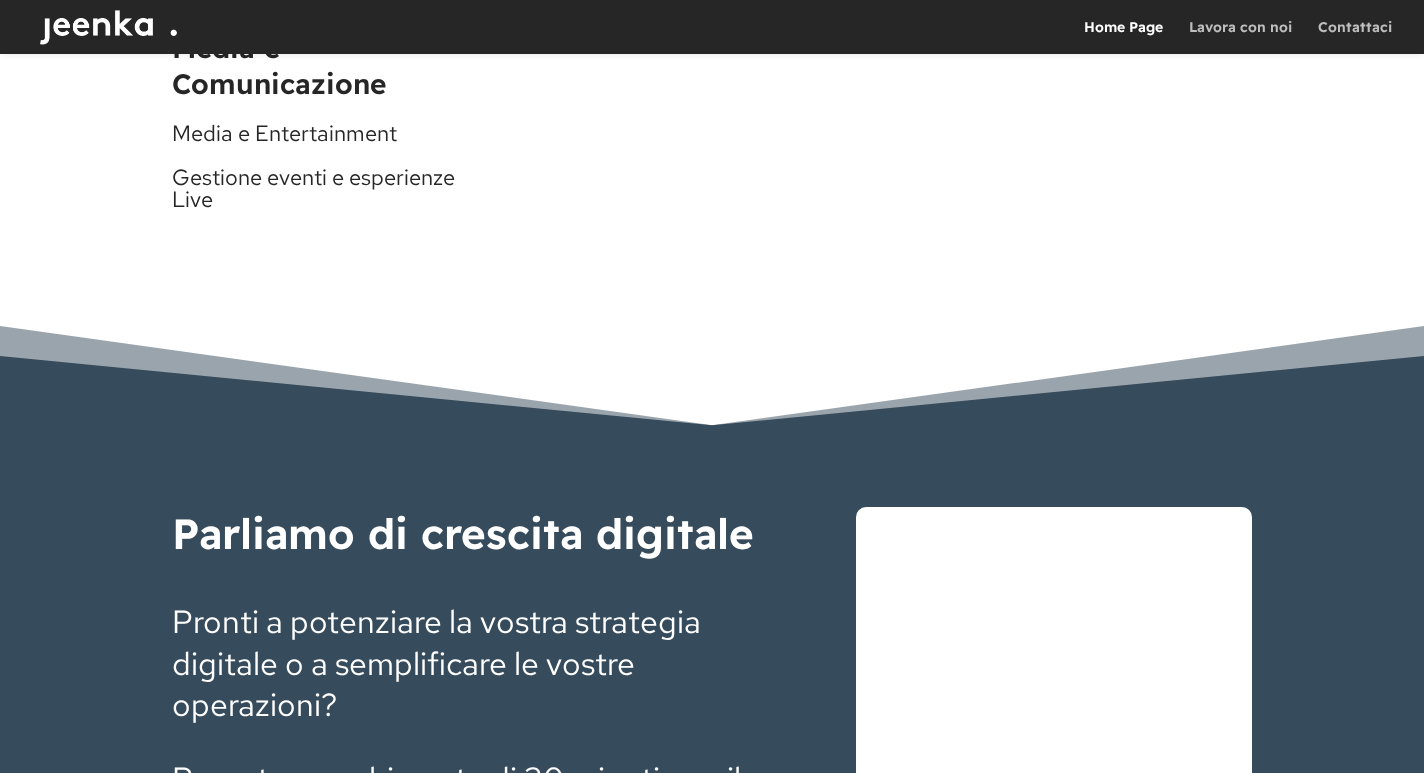 scroll, scrollTop: 7904, scrollLeft: 0, axis: vertical 